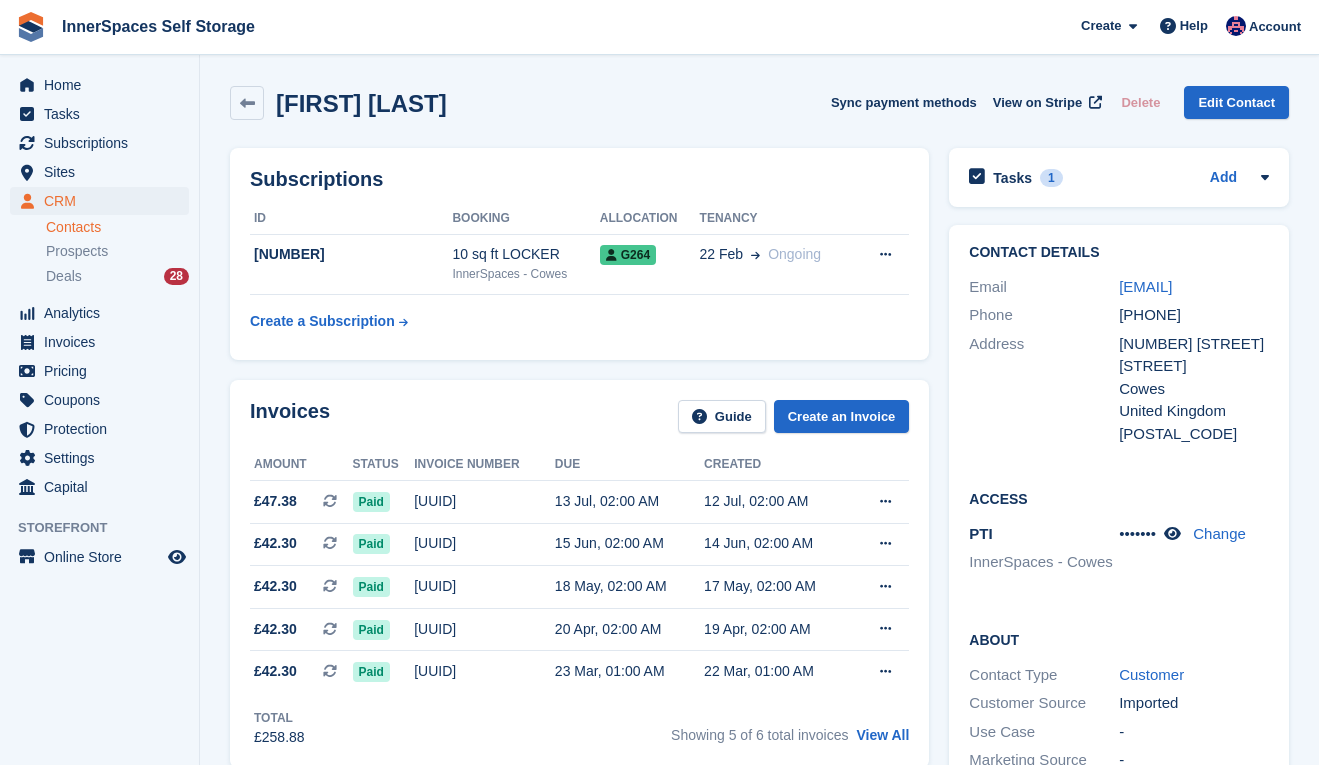 scroll, scrollTop: 688, scrollLeft: 0, axis: vertical 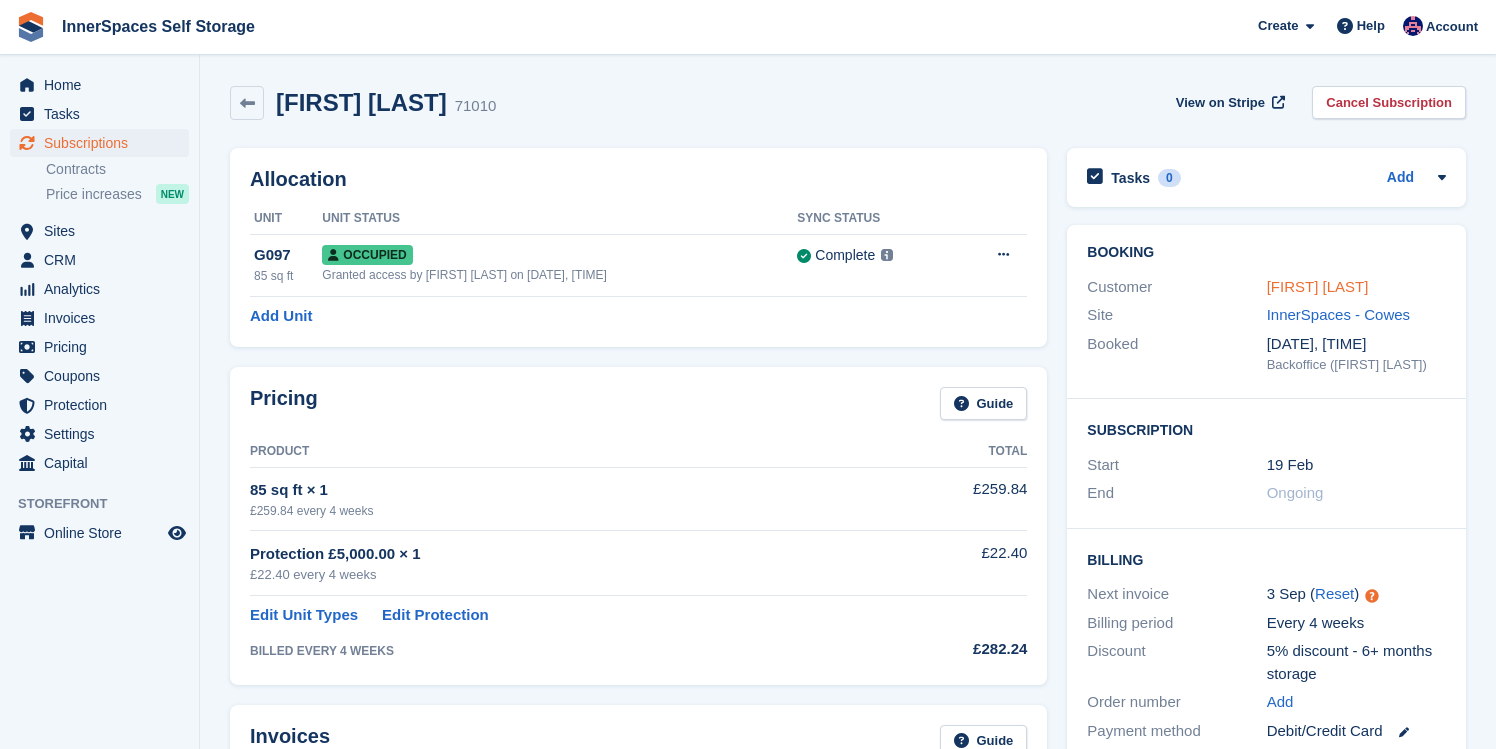 click on "[FIRST] [LAST]" at bounding box center (1318, 286) 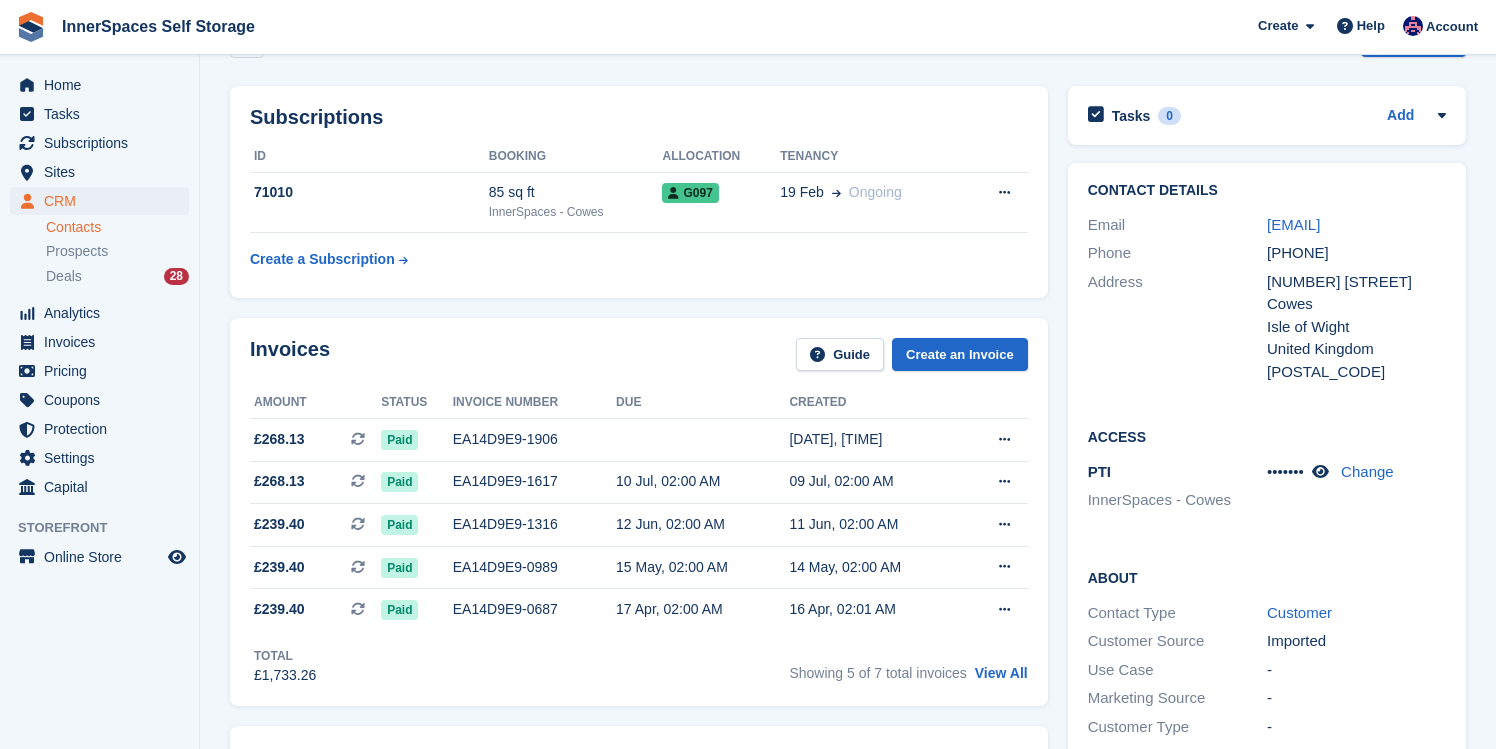 scroll, scrollTop: 69, scrollLeft: 0, axis: vertical 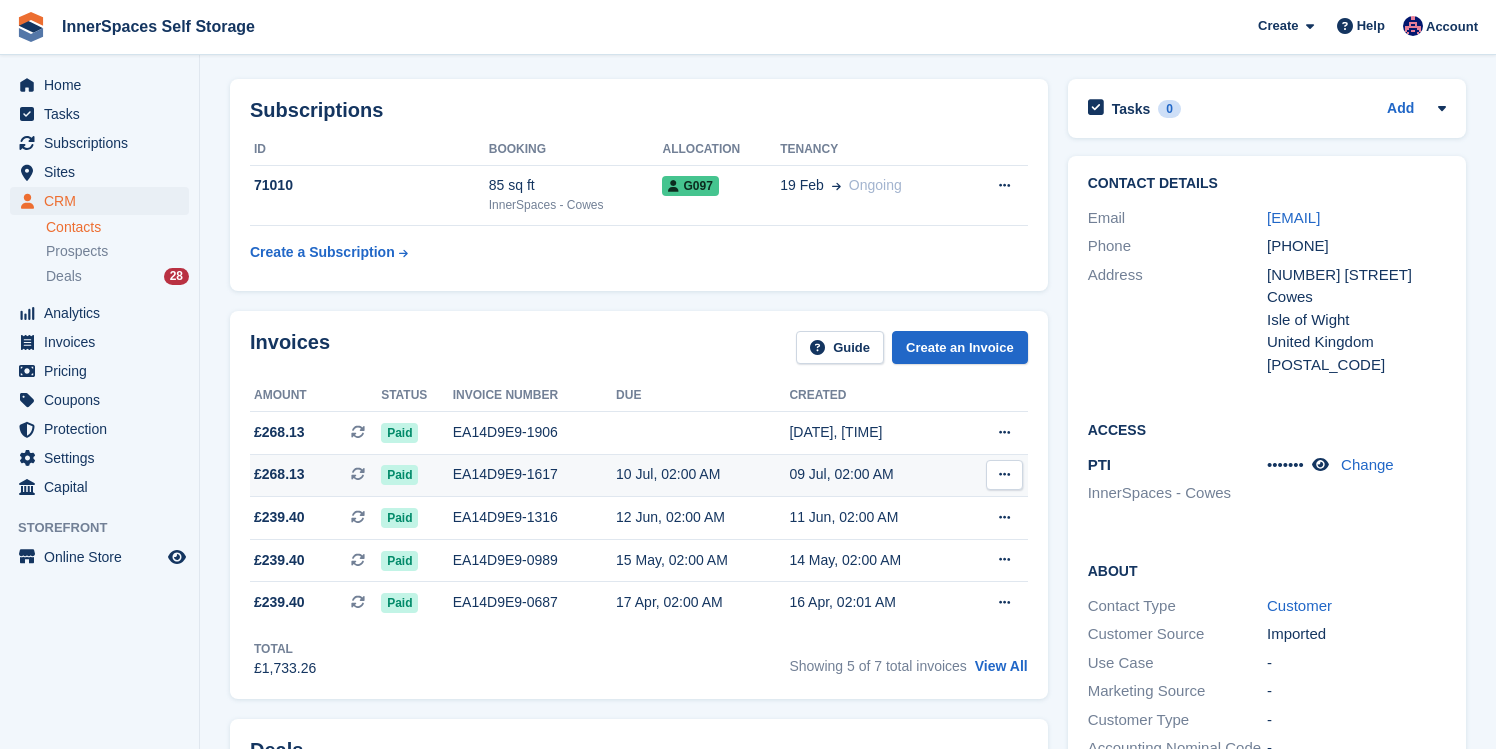 click on "Paid" at bounding box center [417, 474] 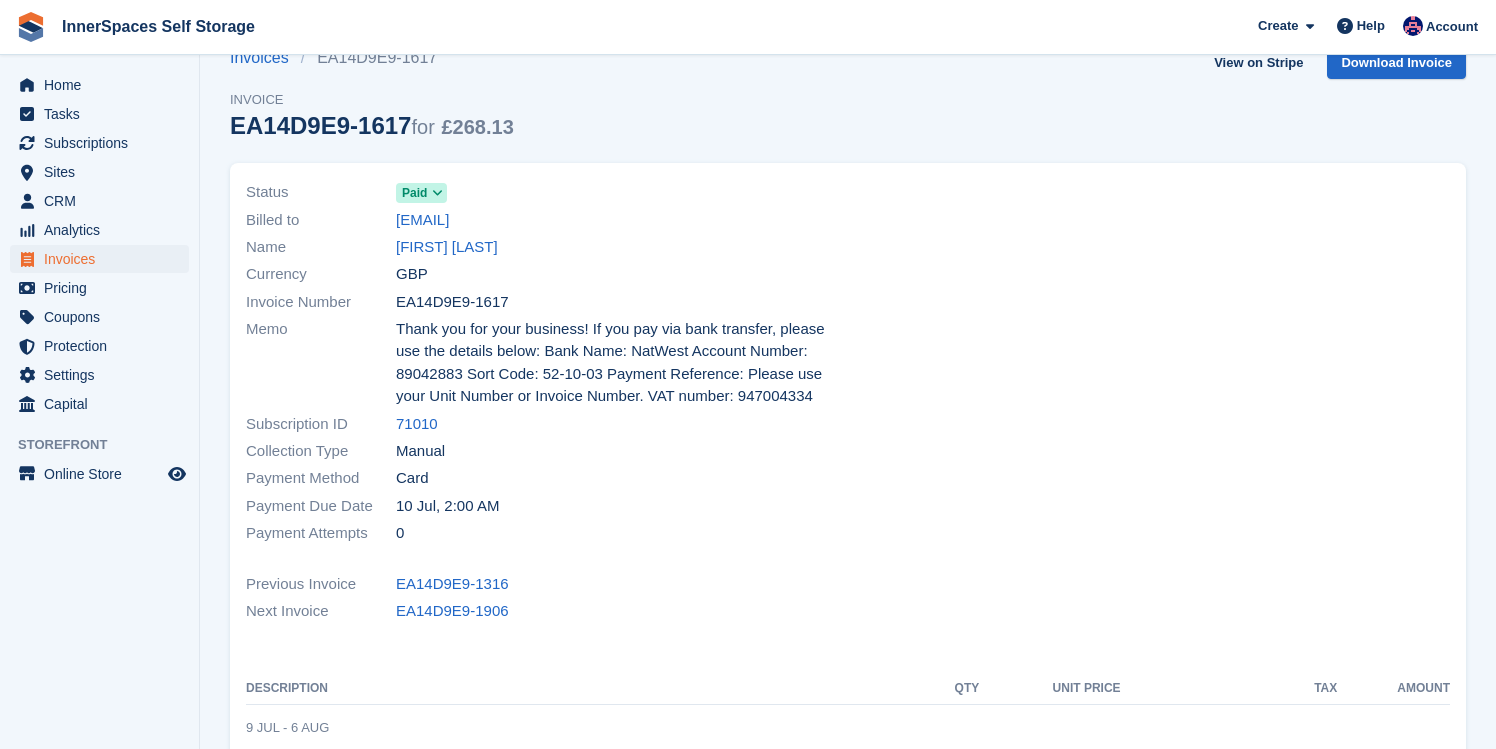 scroll, scrollTop: 0, scrollLeft: 0, axis: both 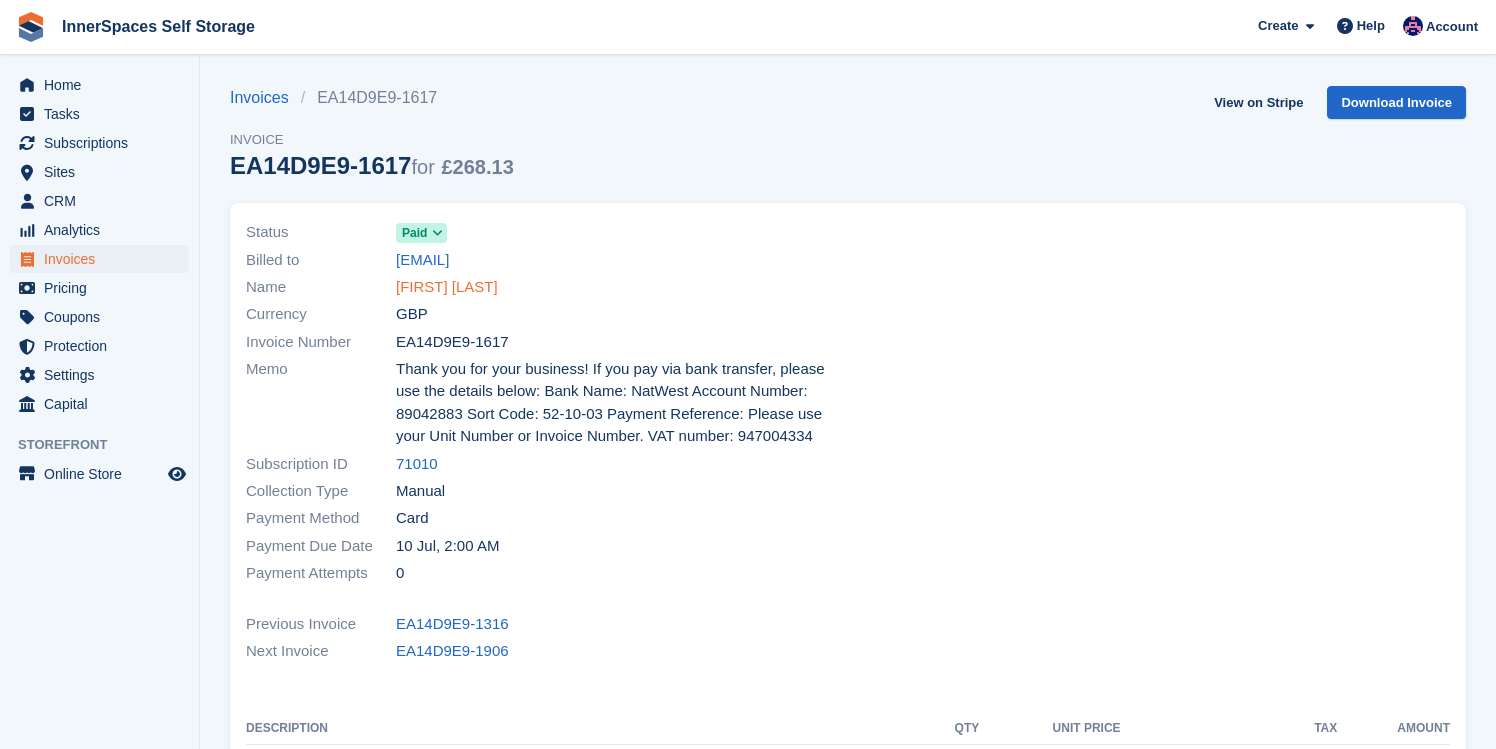 click on "[FIRST] [LAST]" at bounding box center (447, 287) 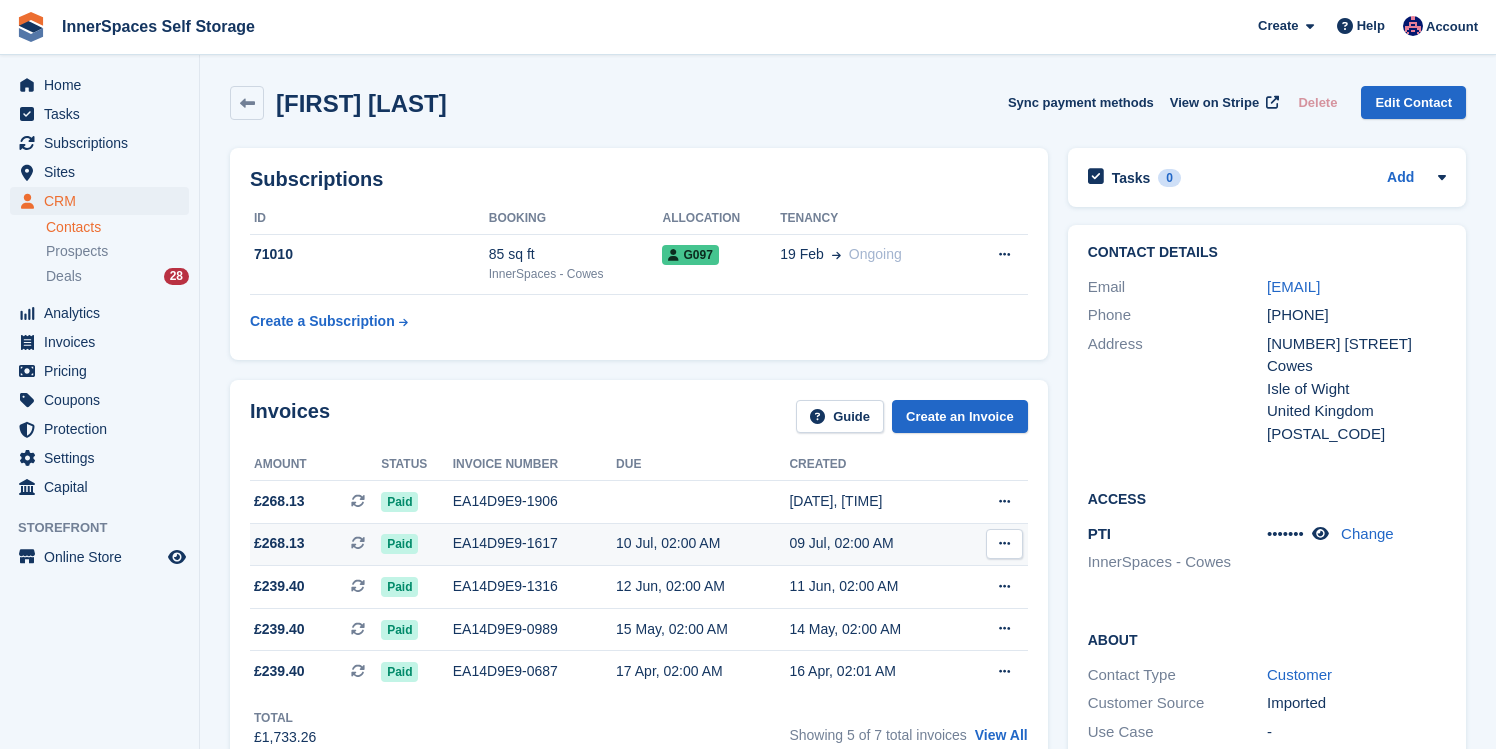 click on "EA14D9E9-1617" at bounding box center [534, 543] 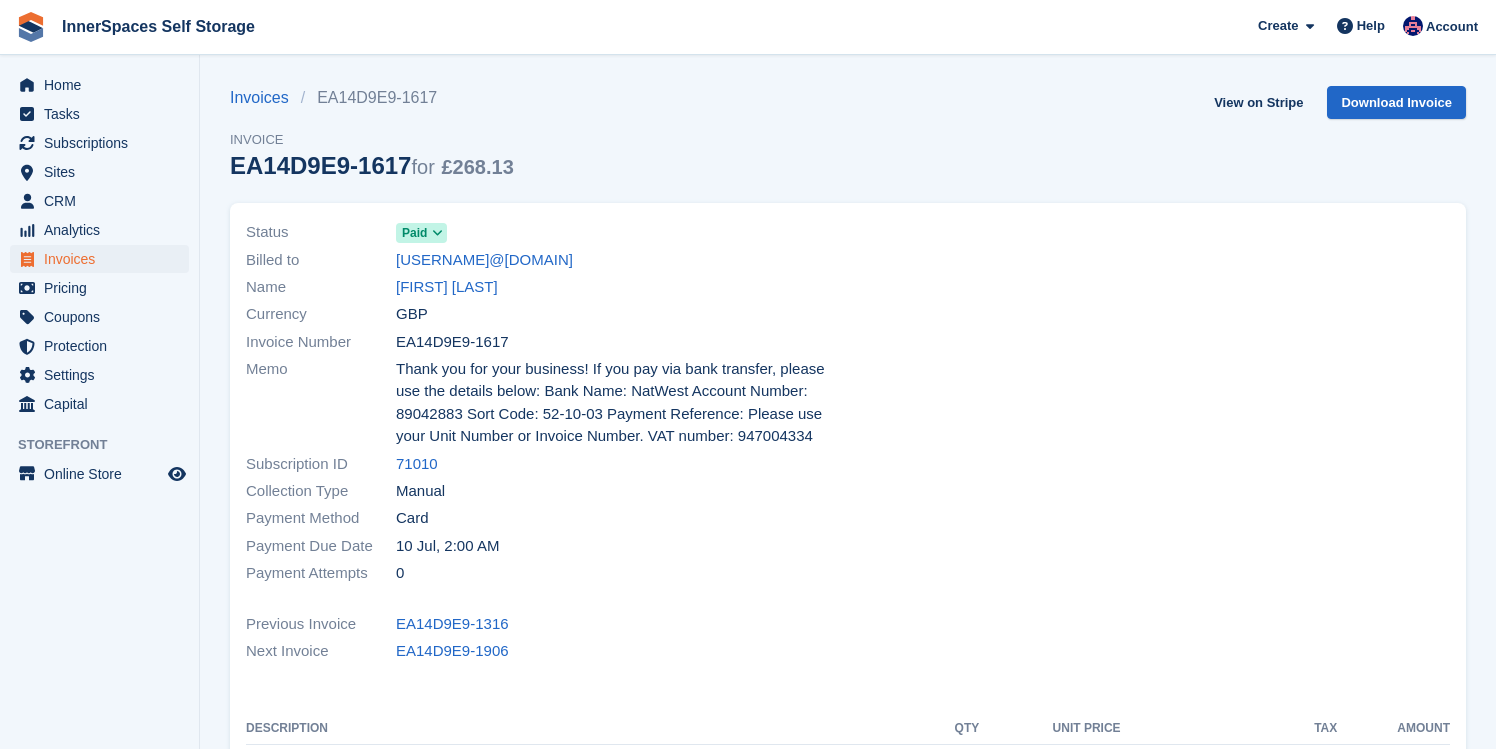 scroll, scrollTop: 0, scrollLeft: 0, axis: both 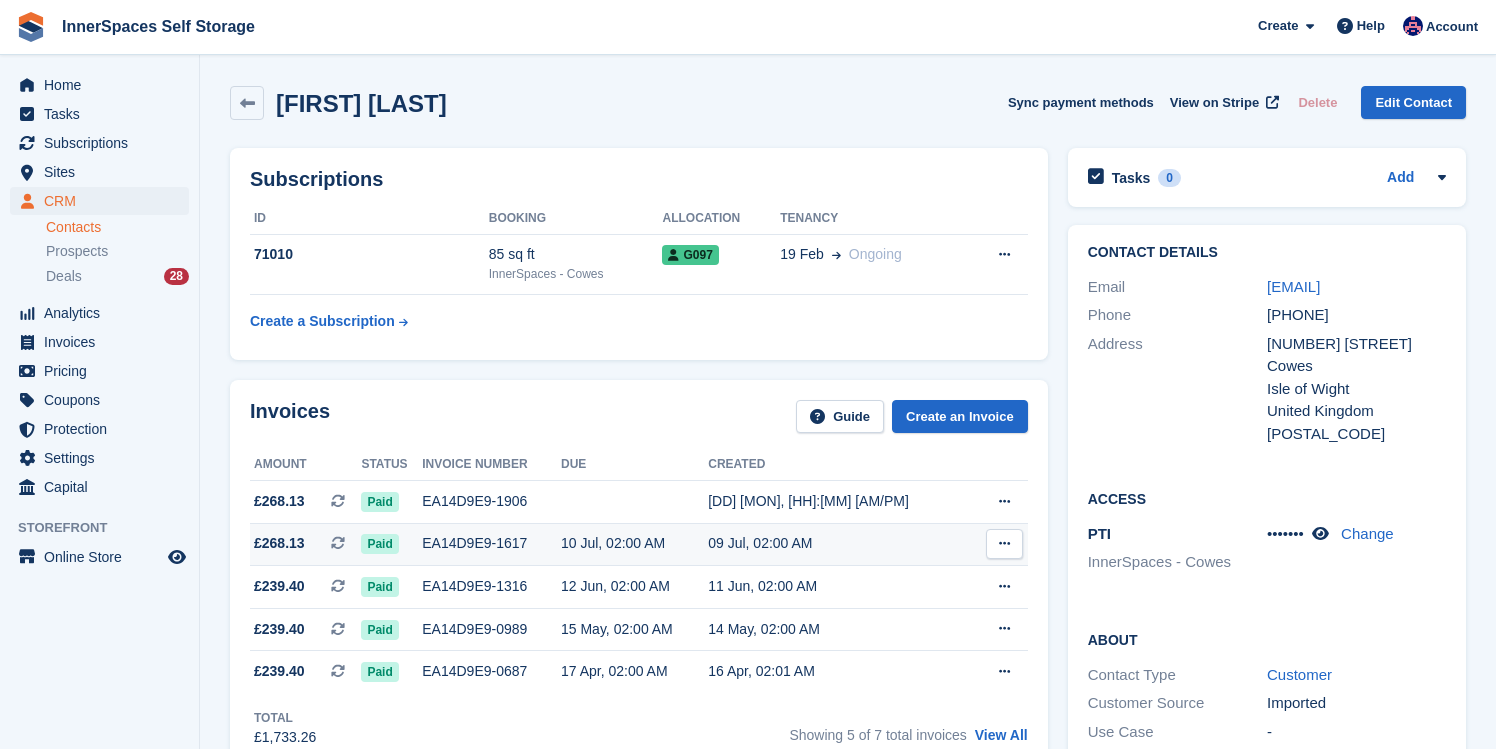 click on "EA14D9E9-1617" at bounding box center [491, 543] 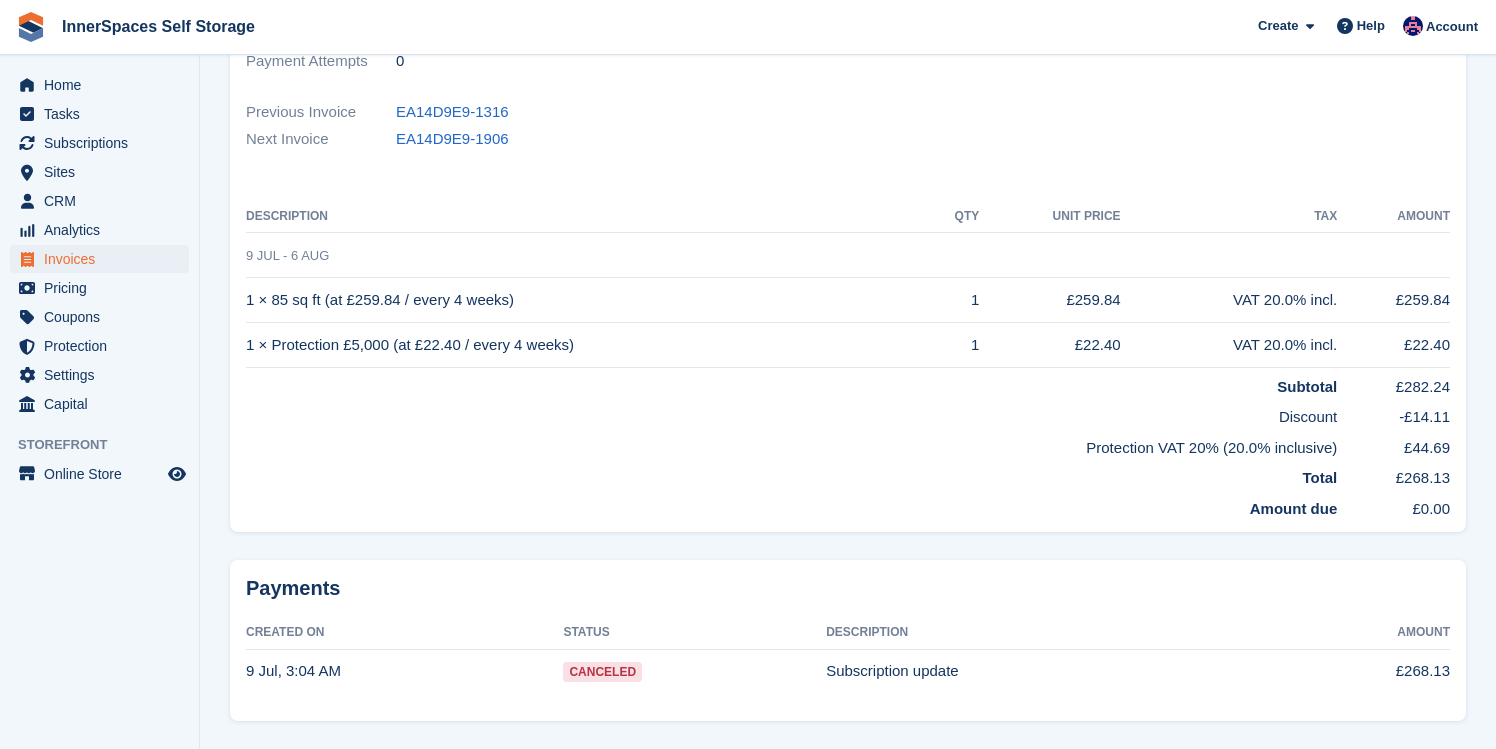 scroll, scrollTop: 506, scrollLeft: 0, axis: vertical 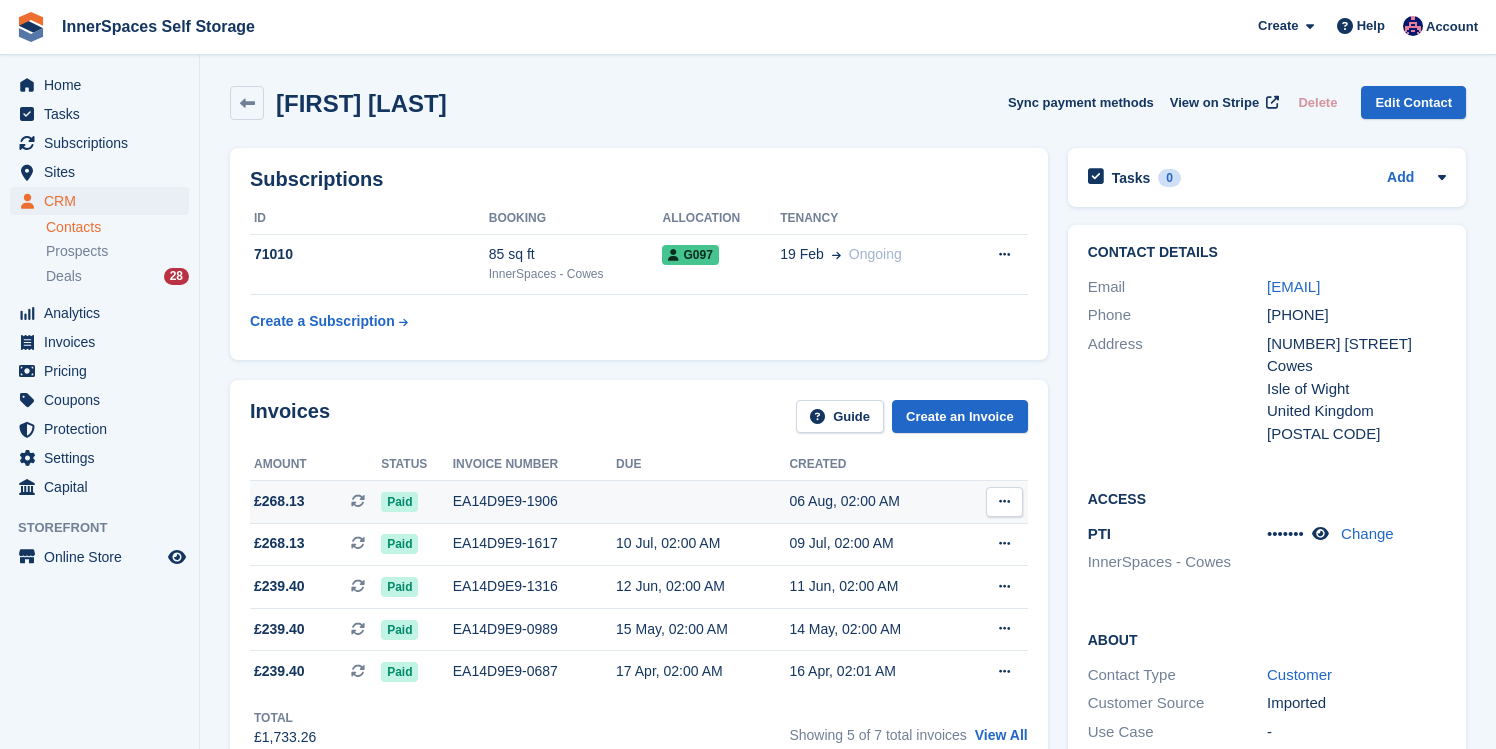 click on "EA14D9E9-1906" at bounding box center [534, 501] 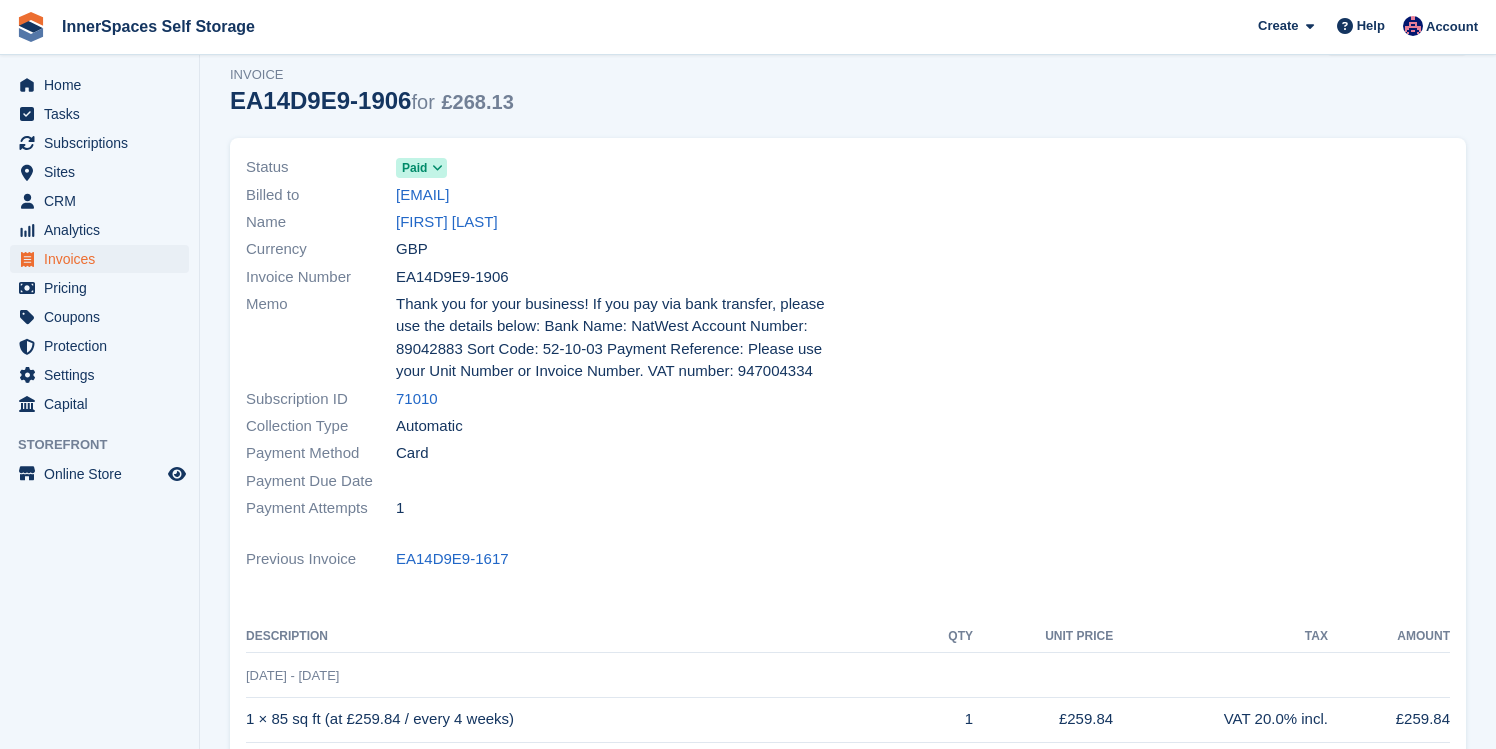 scroll, scrollTop: 49, scrollLeft: 0, axis: vertical 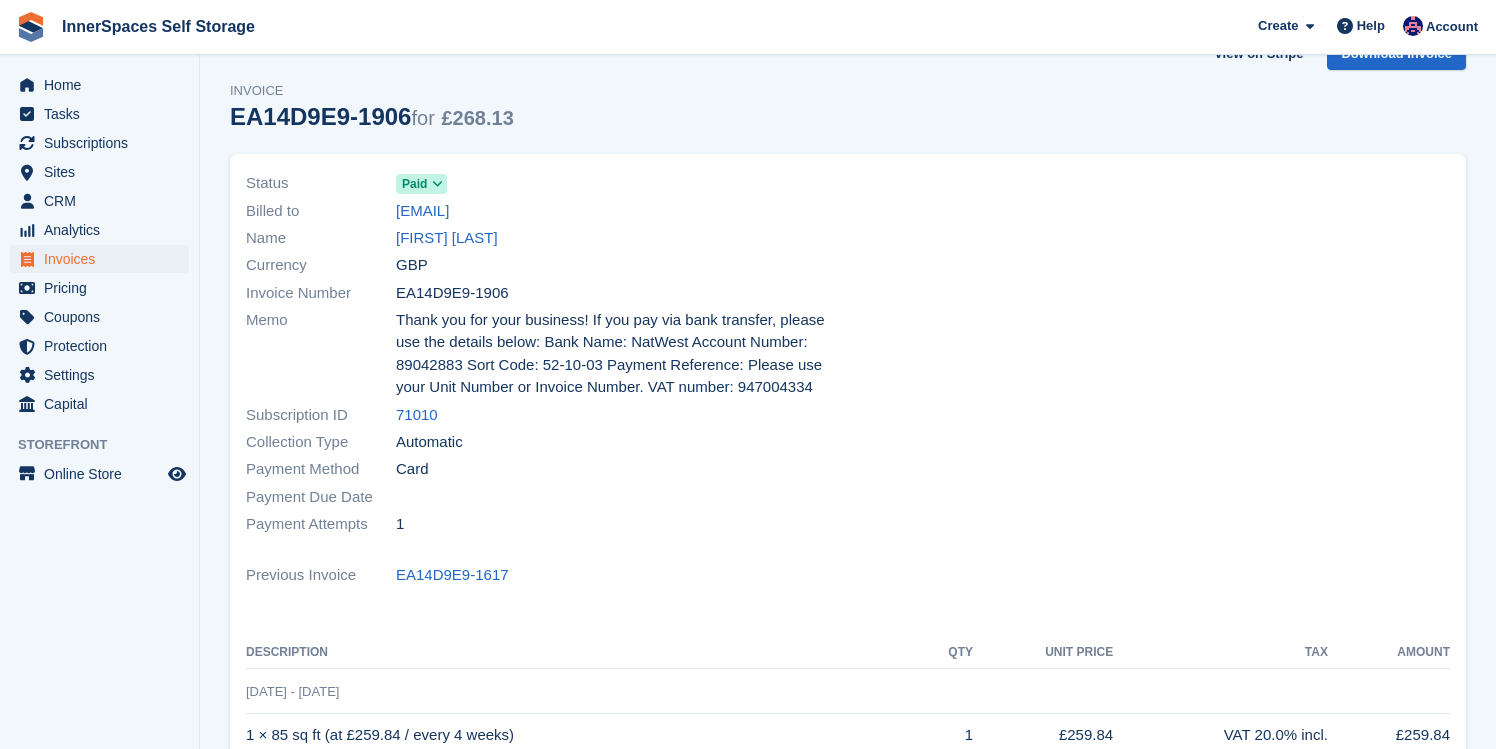 drag, startPoint x: 550, startPoint y: 414, endPoint x: 381, endPoint y: 293, distance: 207.8509 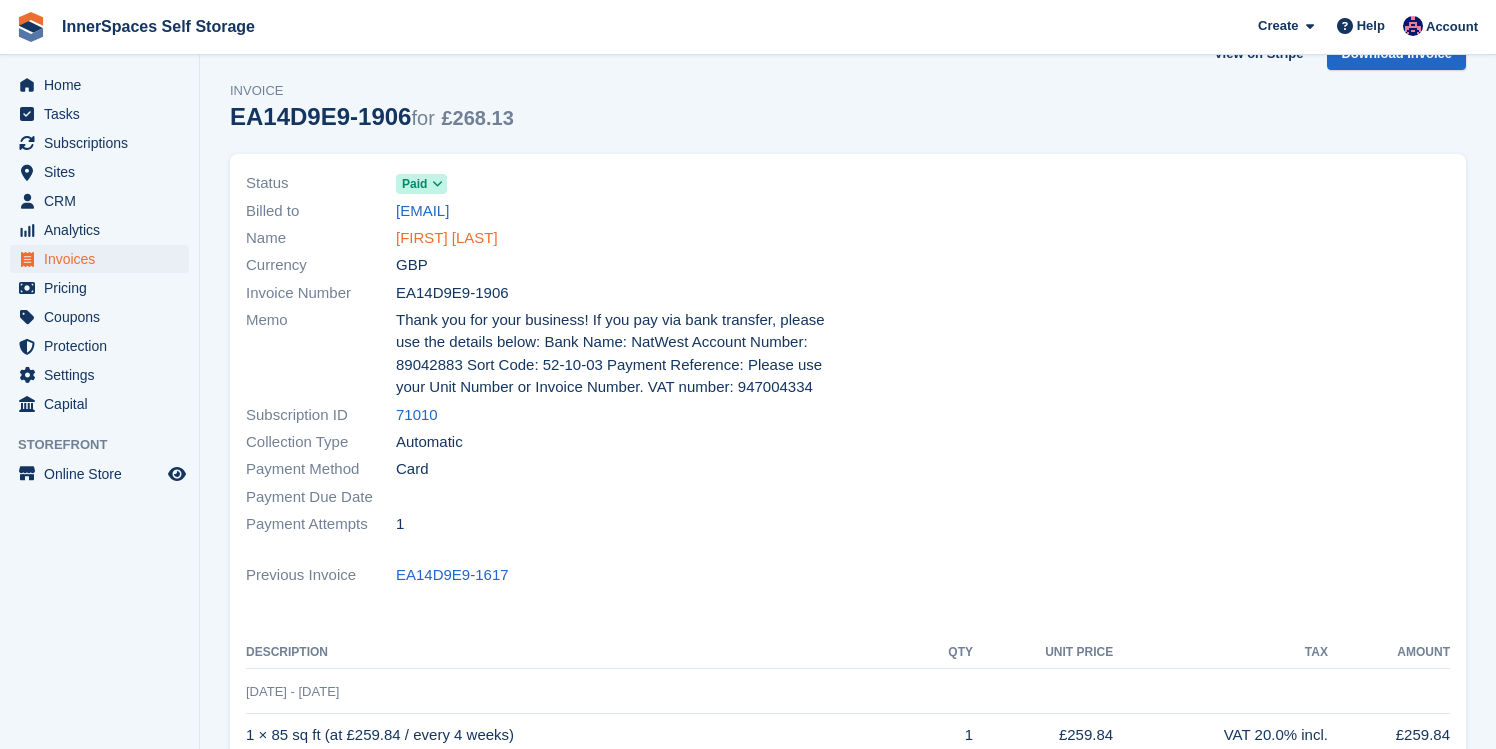click on "[NAME] [LAST]" at bounding box center (447, 238) 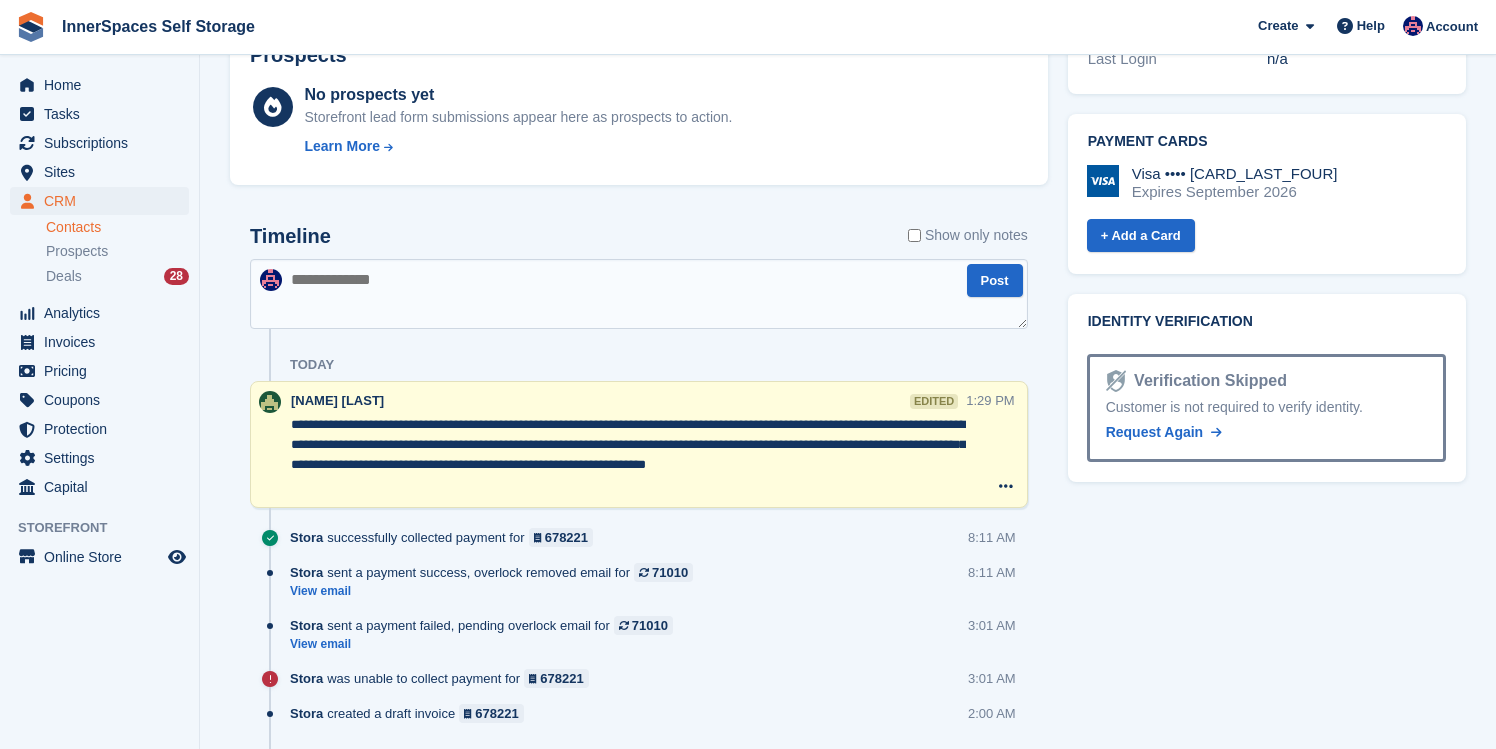 scroll, scrollTop: 1074, scrollLeft: 0, axis: vertical 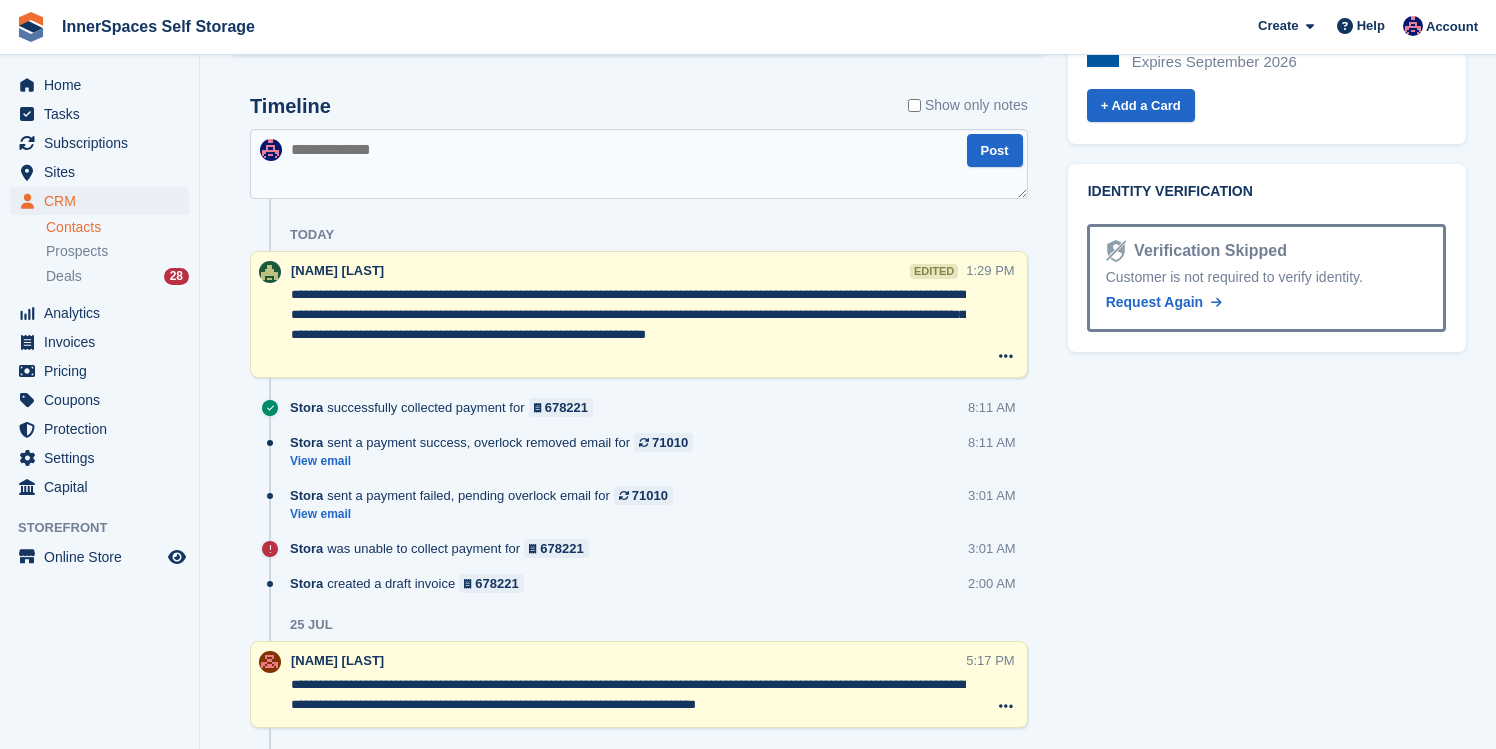 click at bounding box center (639, 164) 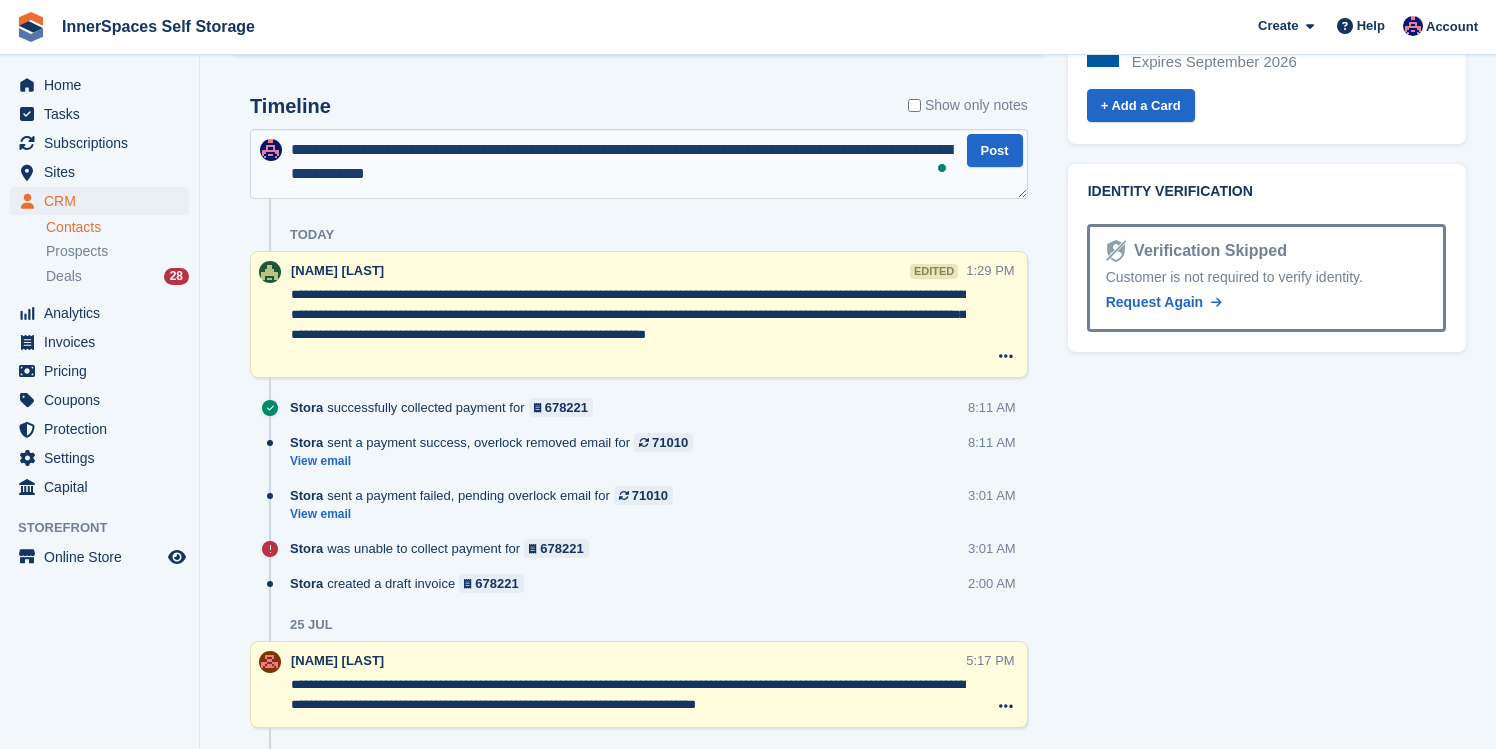 type on "**********" 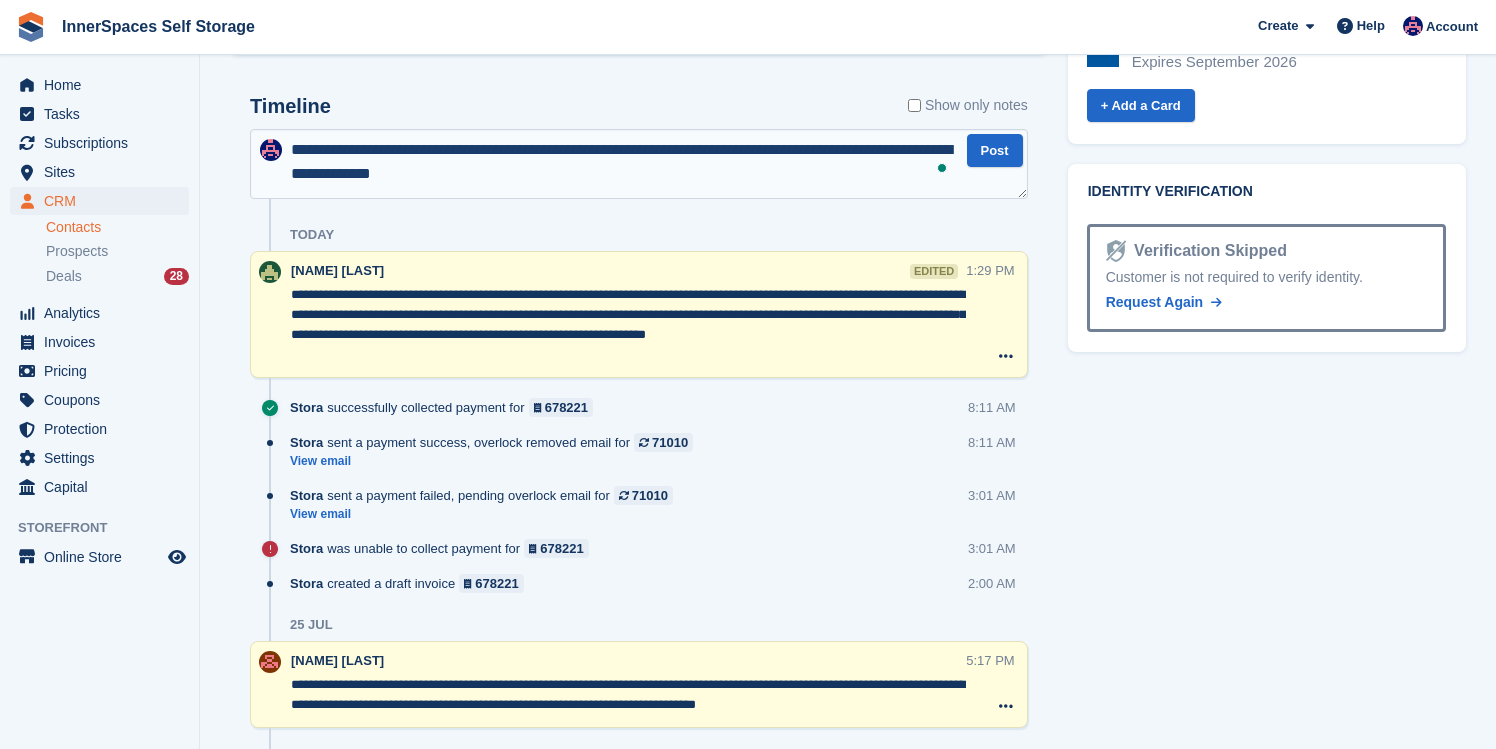 type 